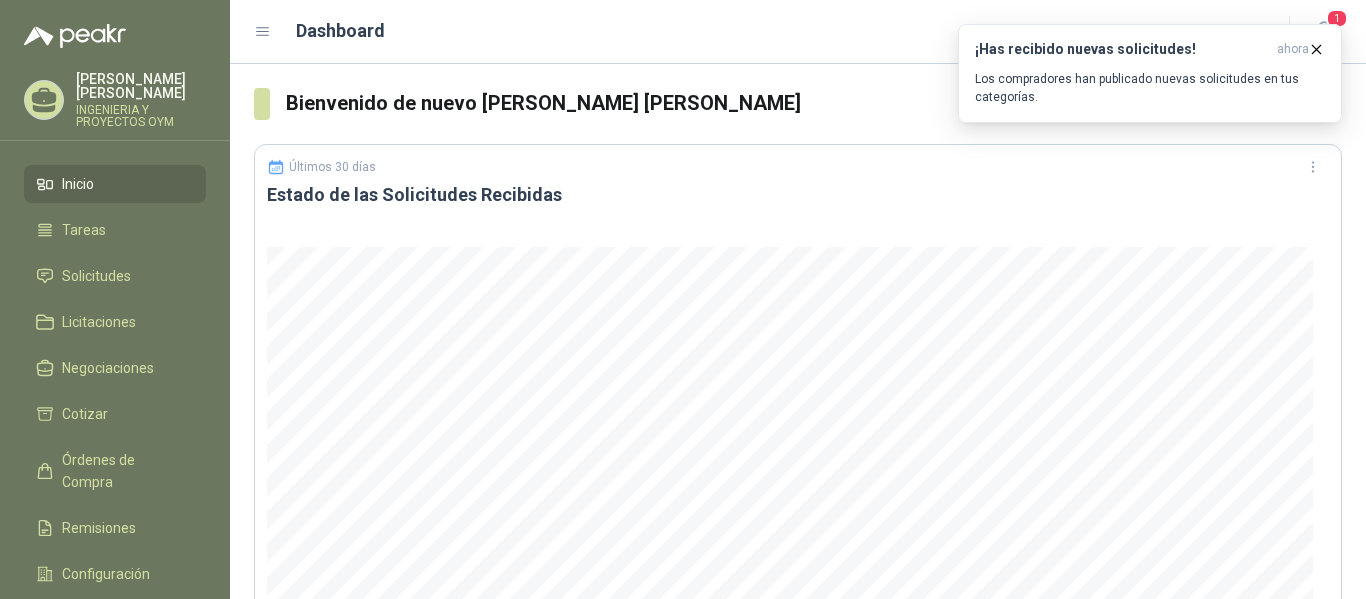 scroll, scrollTop: 0, scrollLeft: 0, axis: both 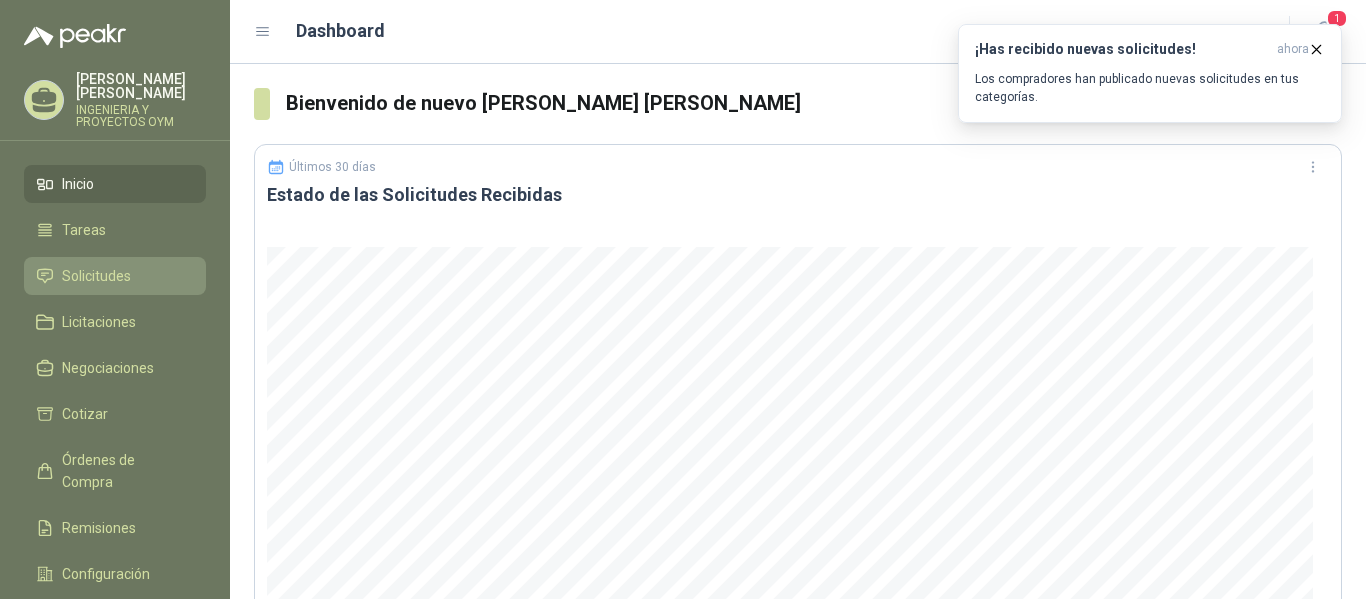 click on "Solicitudes" at bounding box center [115, 276] 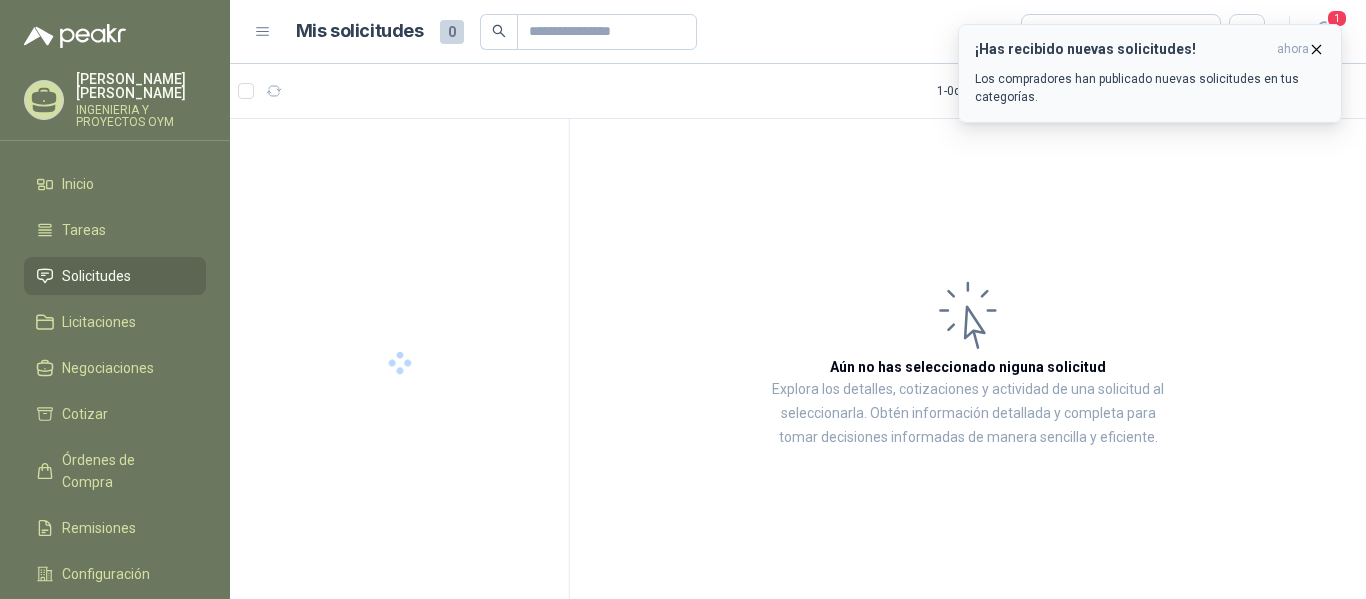 click 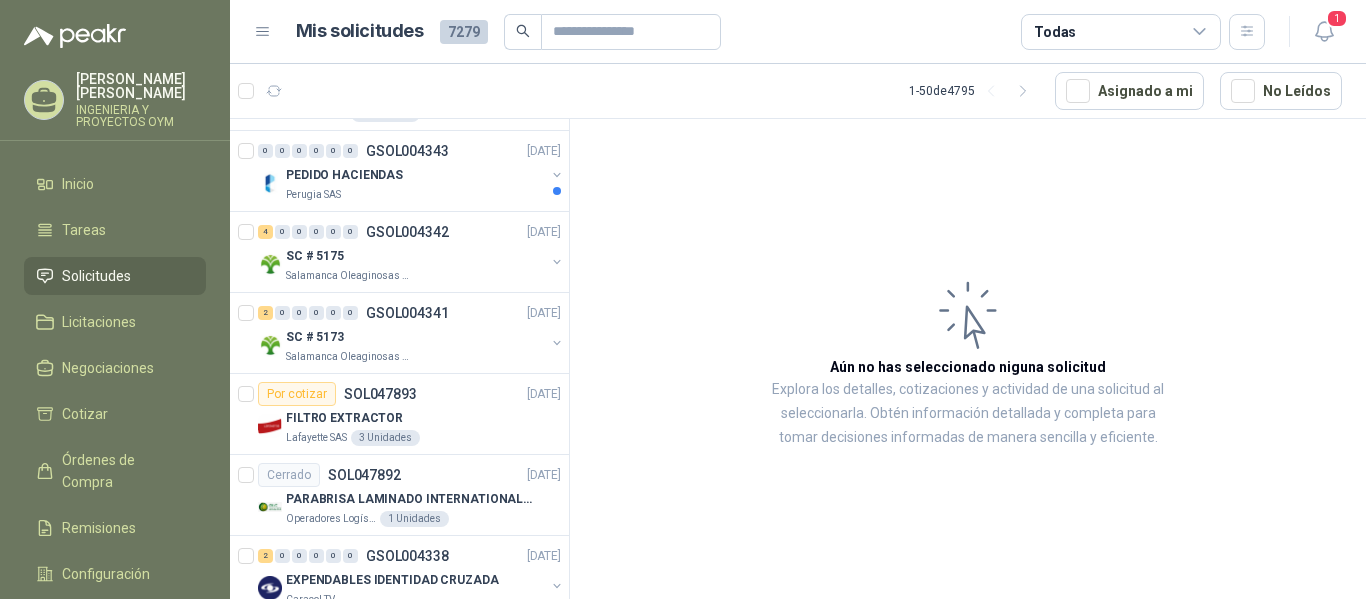 scroll, scrollTop: 1920, scrollLeft: 0, axis: vertical 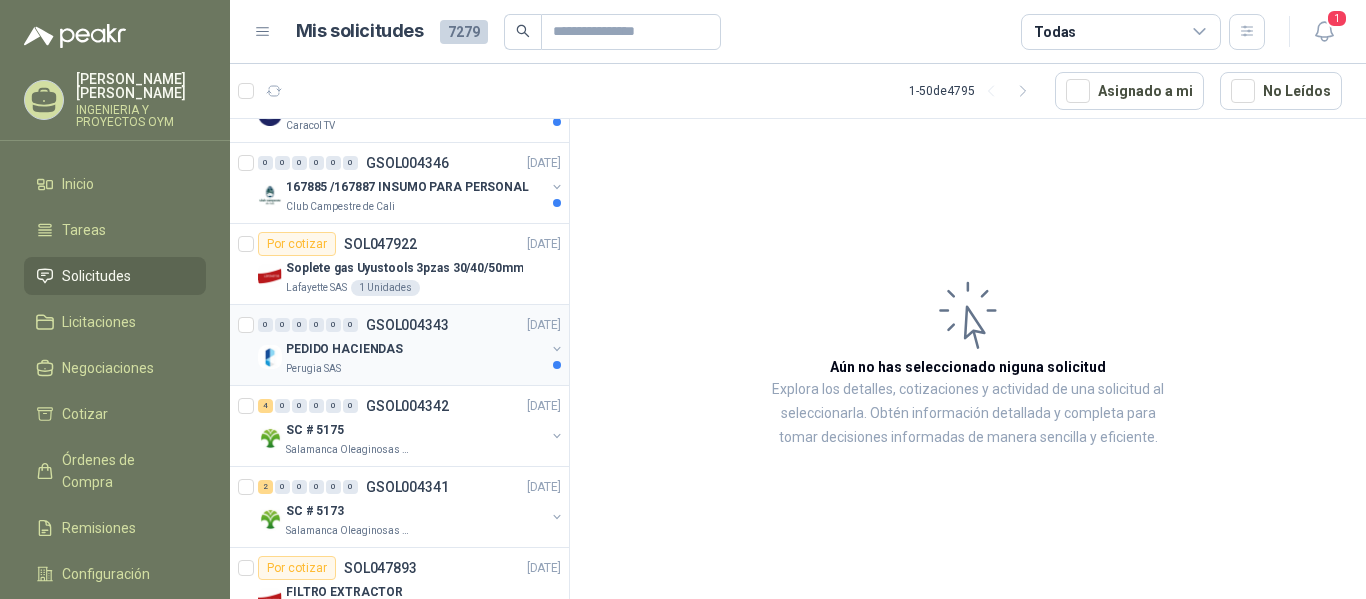 click on "PEDIDO HACIENDAS" at bounding box center (344, 349) 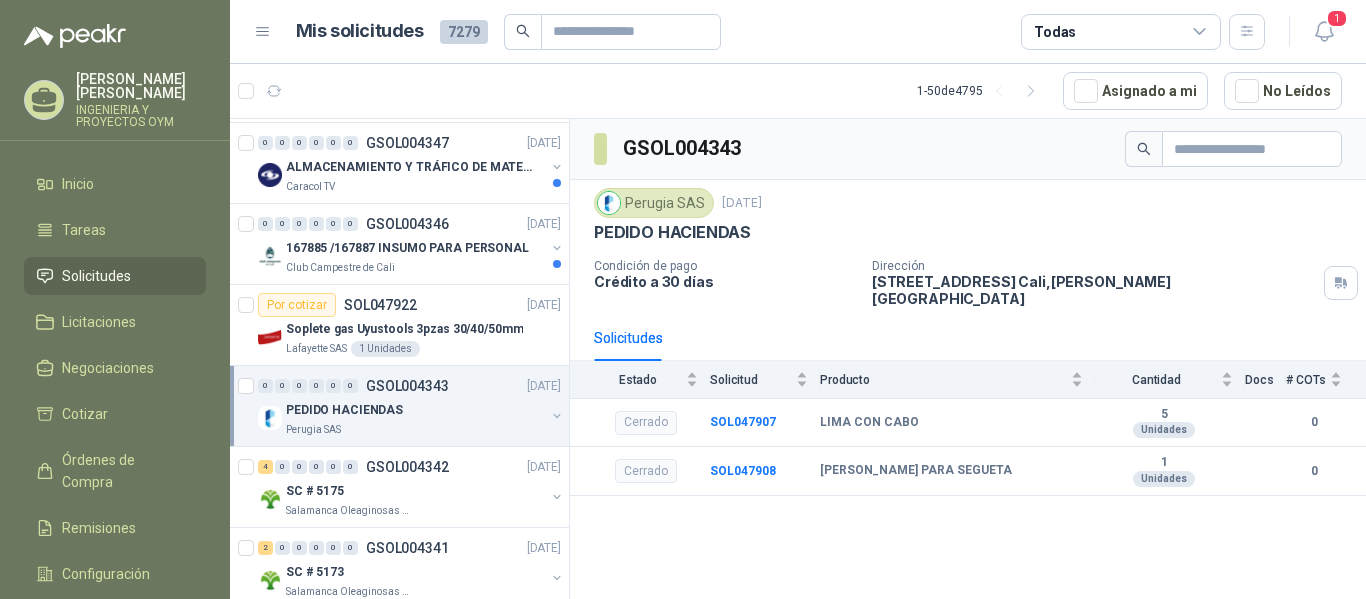 scroll, scrollTop: 1825, scrollLeft: 0, axis: vertical 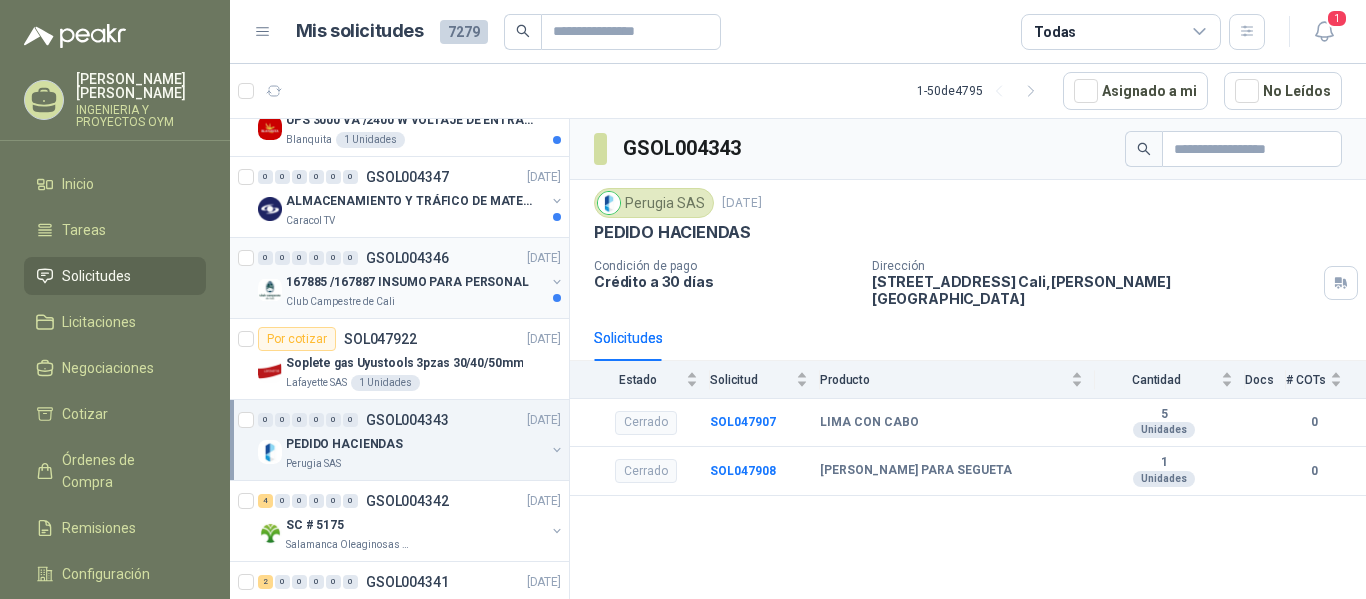click on "167885 /167887 INSUMO PARA PERSONAL" at bounding box center [415, 282] 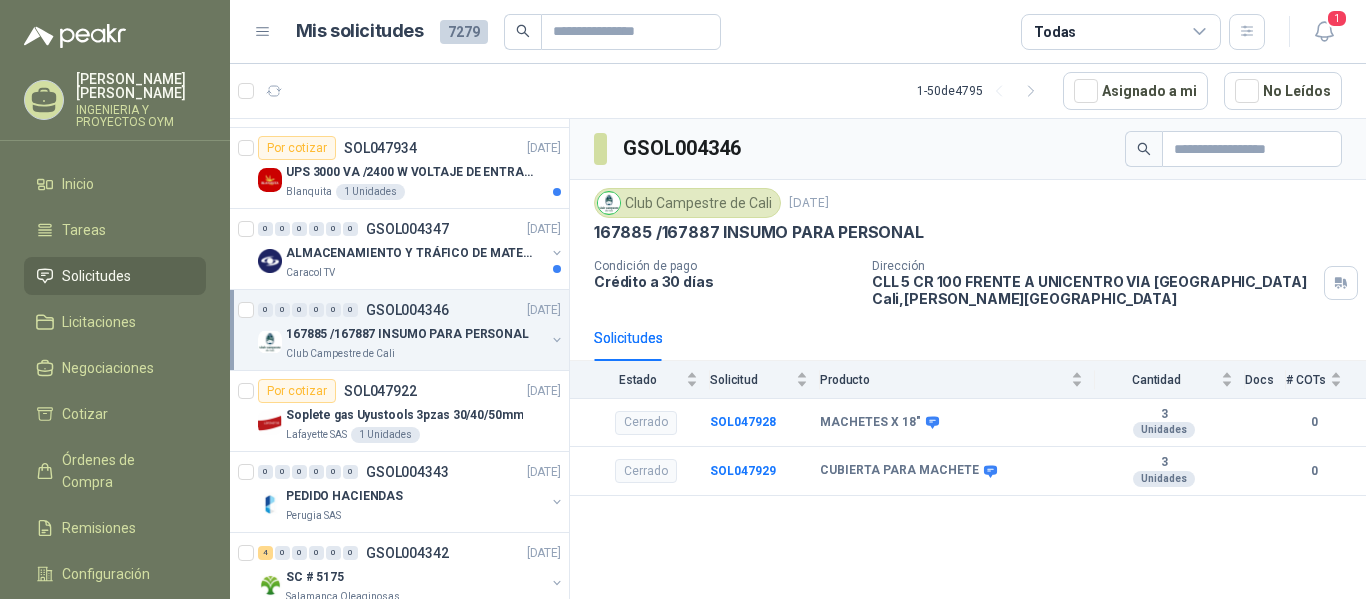 scroll, scrollTop: 1756, scrollLeft: 0, axis: vertical 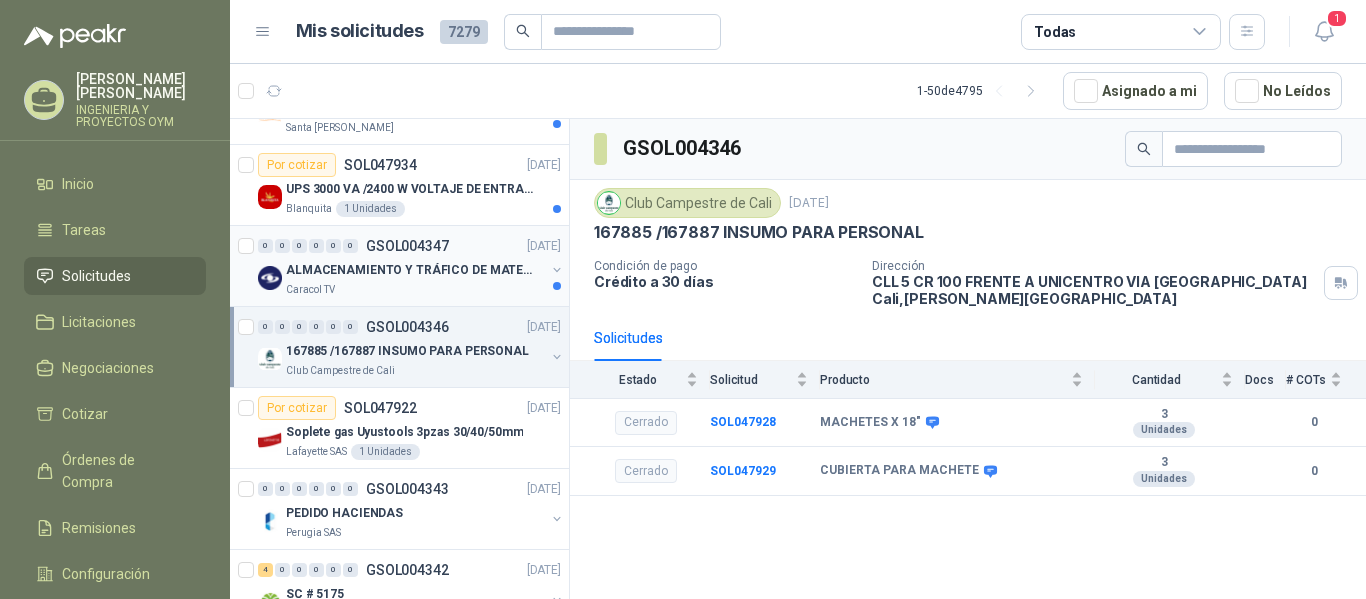 click on "Caracol TV" at bounding box center (415, 290) 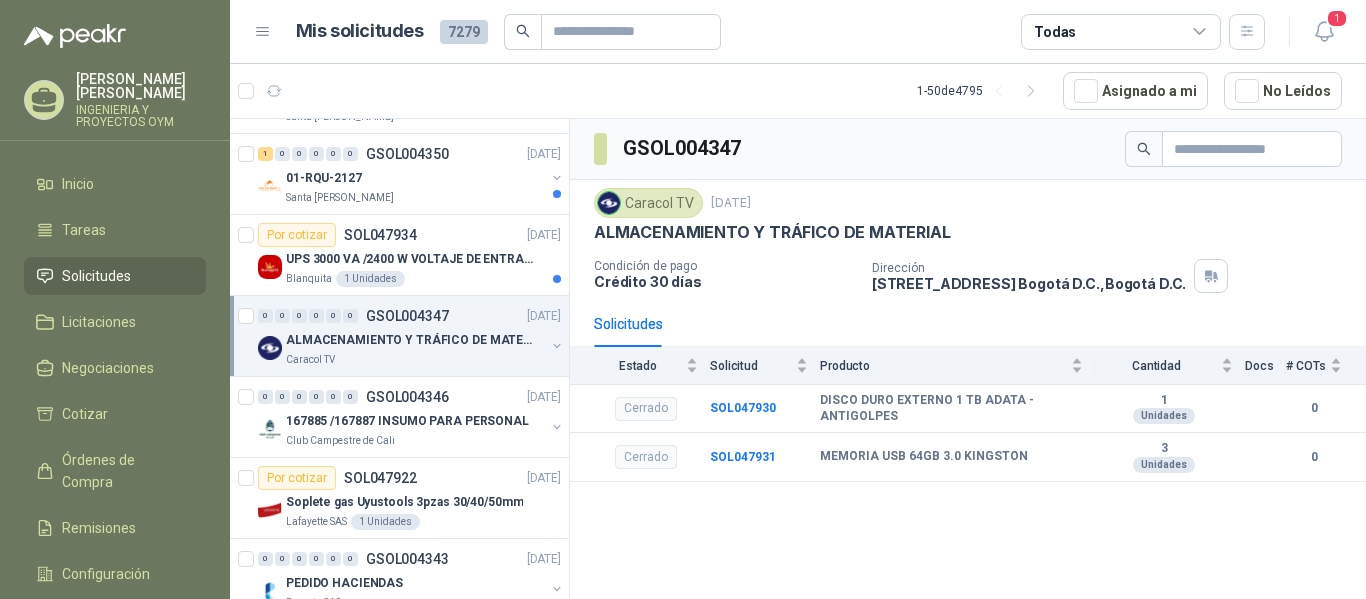 scroll, scrollTop: 1626, scrollLeft: 0, axis: vertical 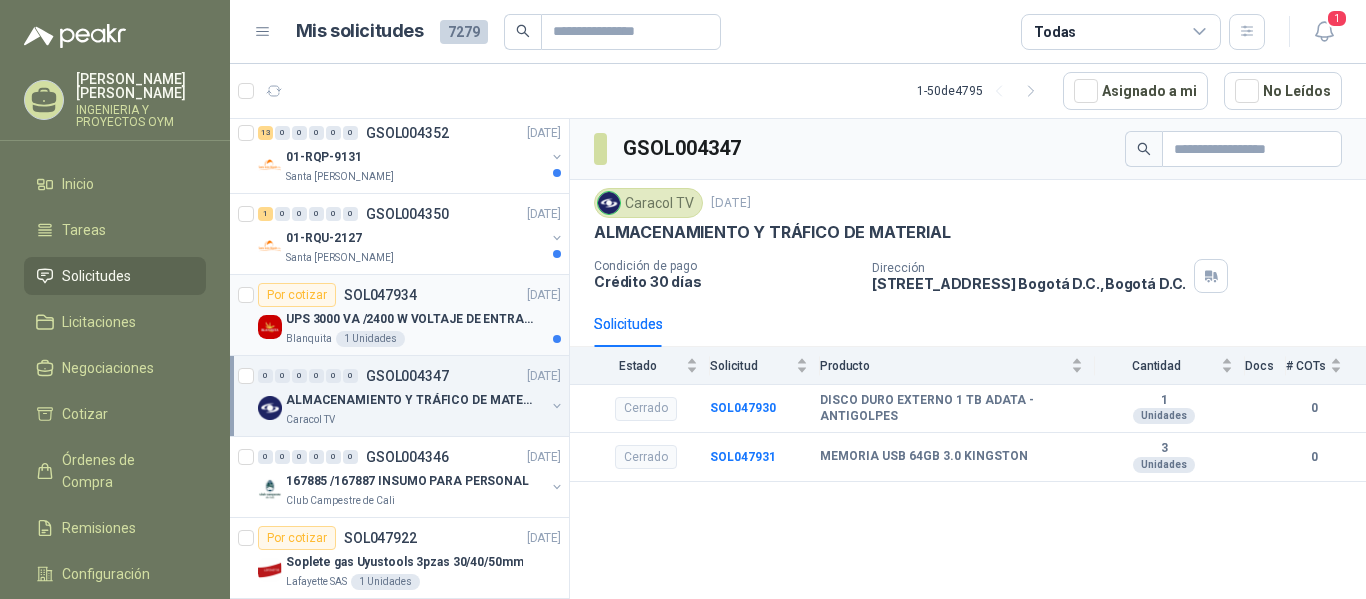 click on "UPS 3000 VA /2400 W VOLTAJE DE ENTRADA / SALIDA 12V ON LINE" at bounding box center [410, 319] 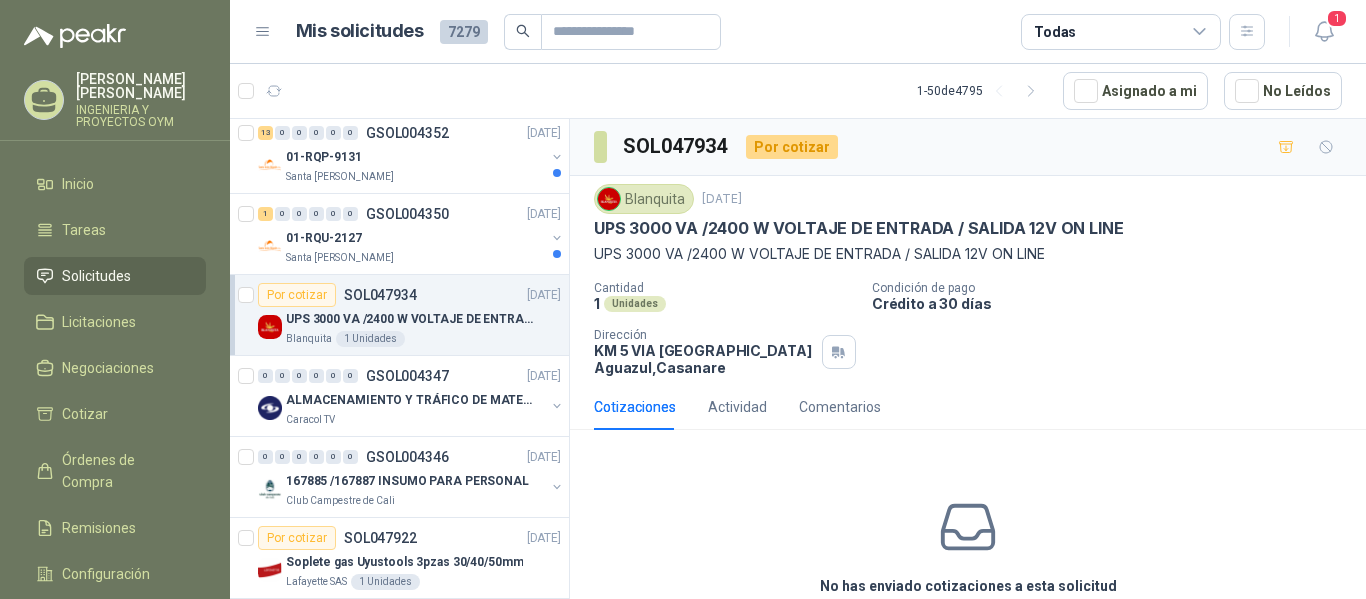scroll, scrollTop: 1609, scrollLeft: 0, axis: vertical 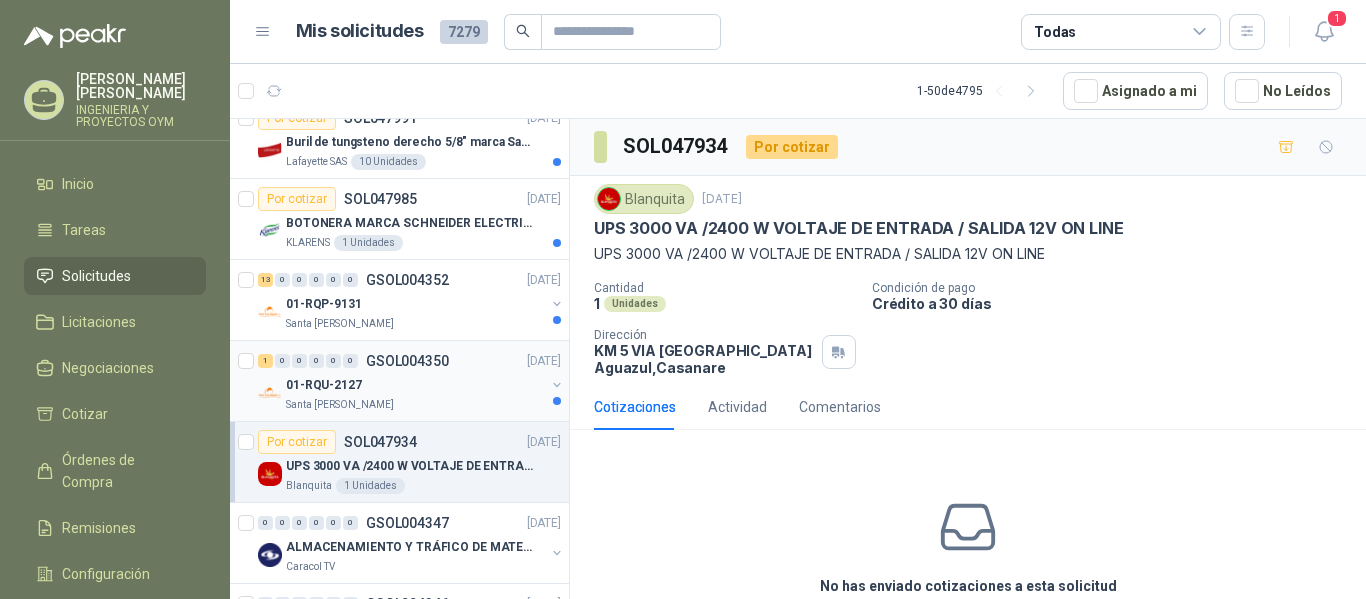 click on "Santa [PERSON_NAME]" at bounding box center [415, 405] 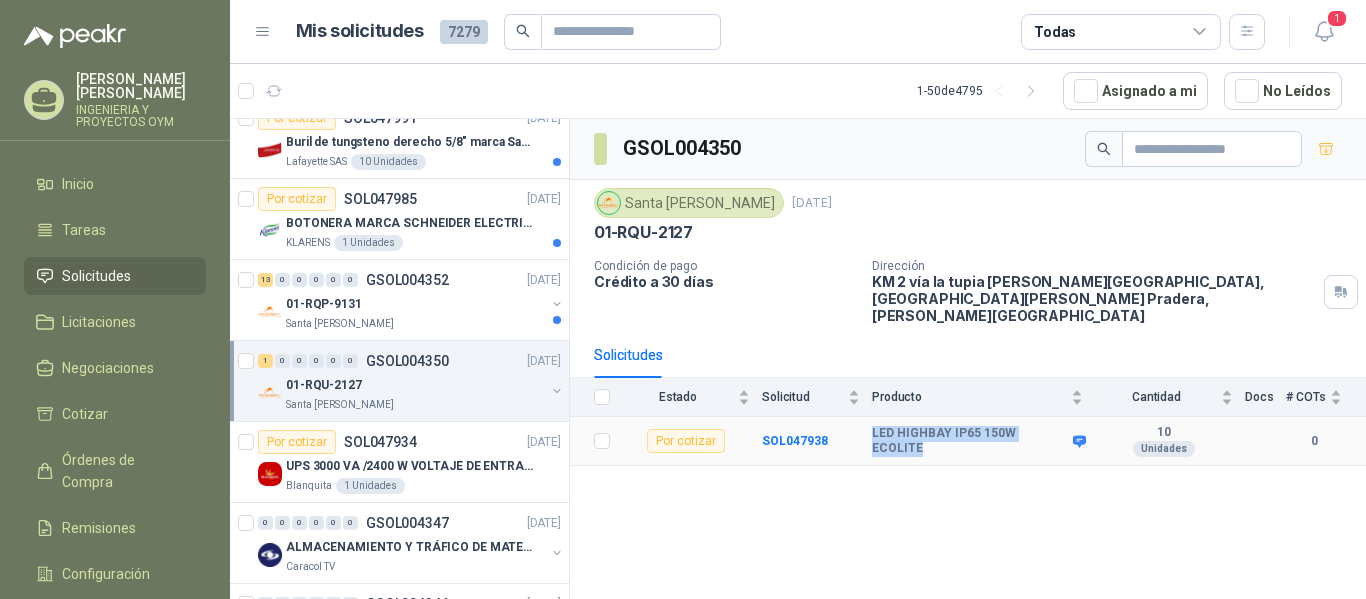 drag, startPoint x: 870, startPoint y: 424, endPoint x: 1059, endPoint y: 424, distance: 189 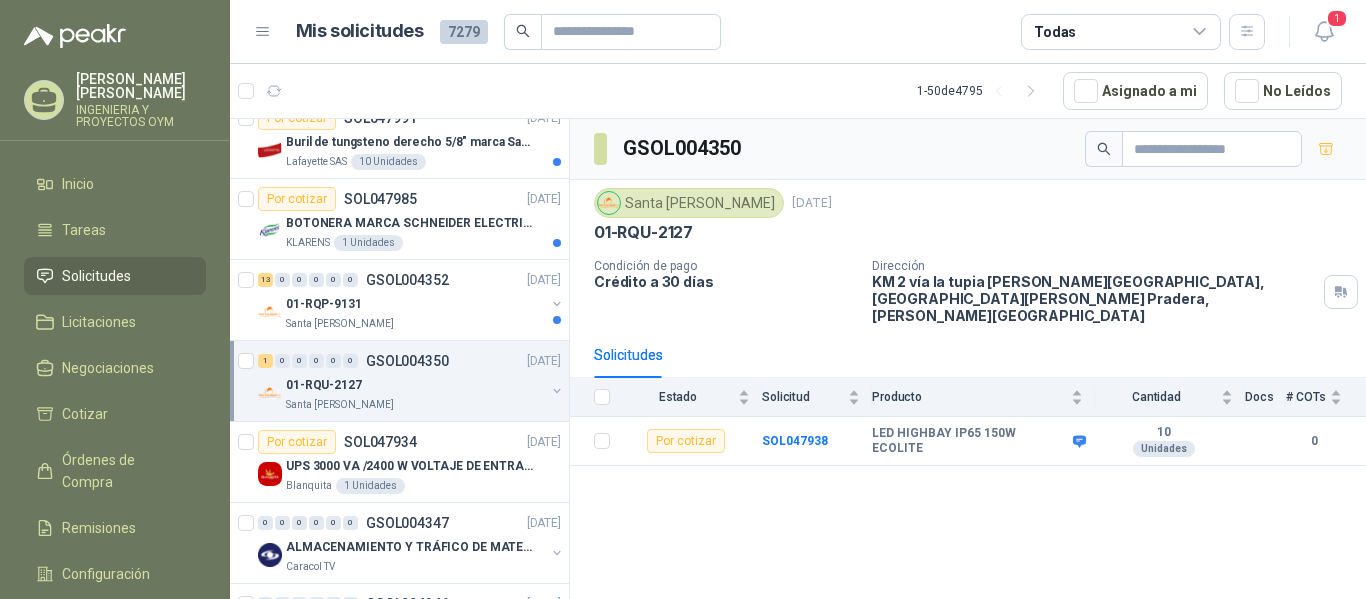 click on "Condición de pago Crédito a 30 [PERSON_NAME]" at bounding box center [725, 291] 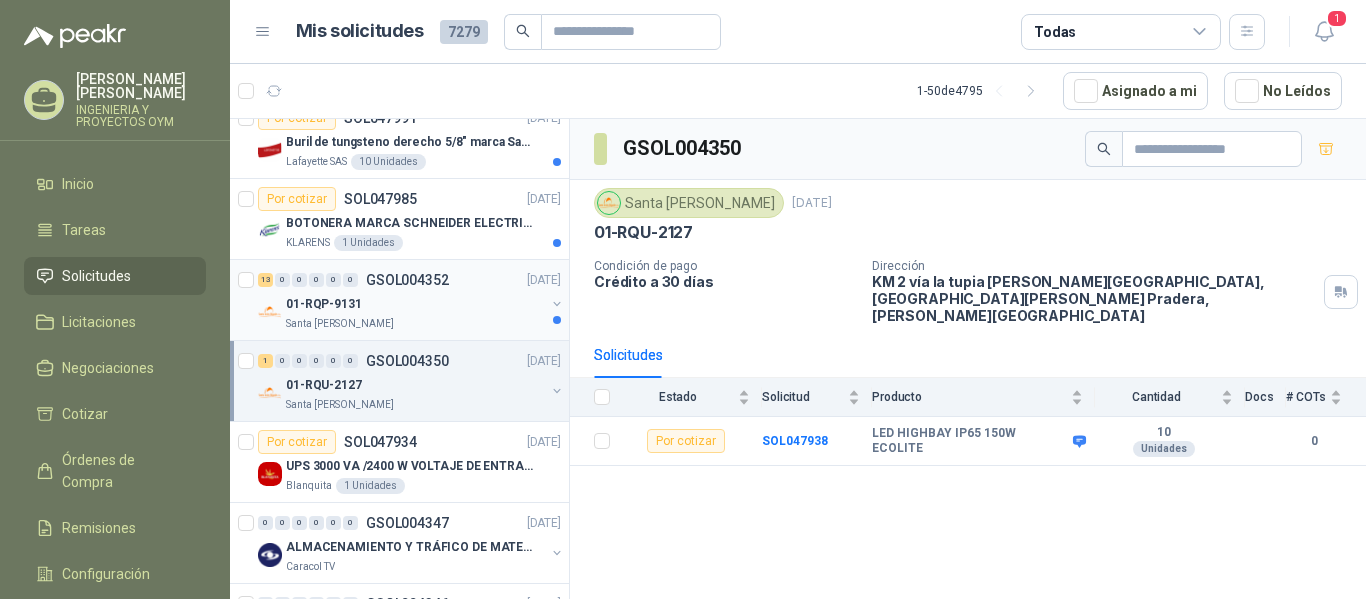 click on "01-RQP-9131" at bounding box center [415, 304] 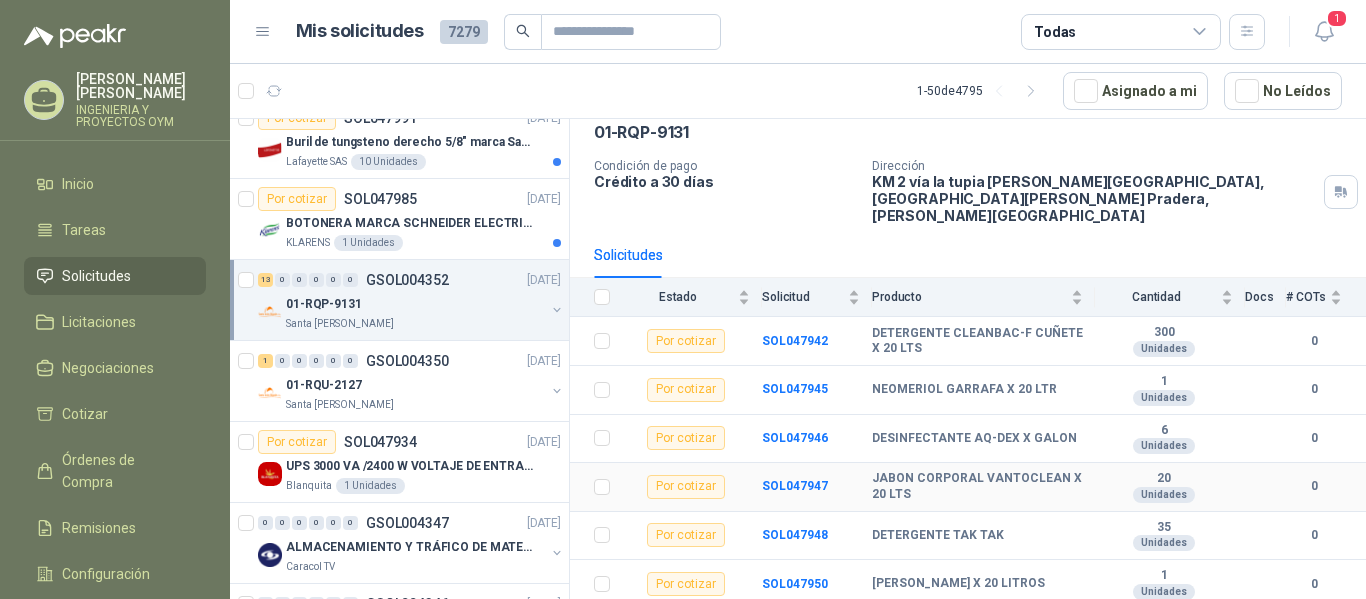 scroll, scrollTop: 0, scrollLeft: 0, axis: both 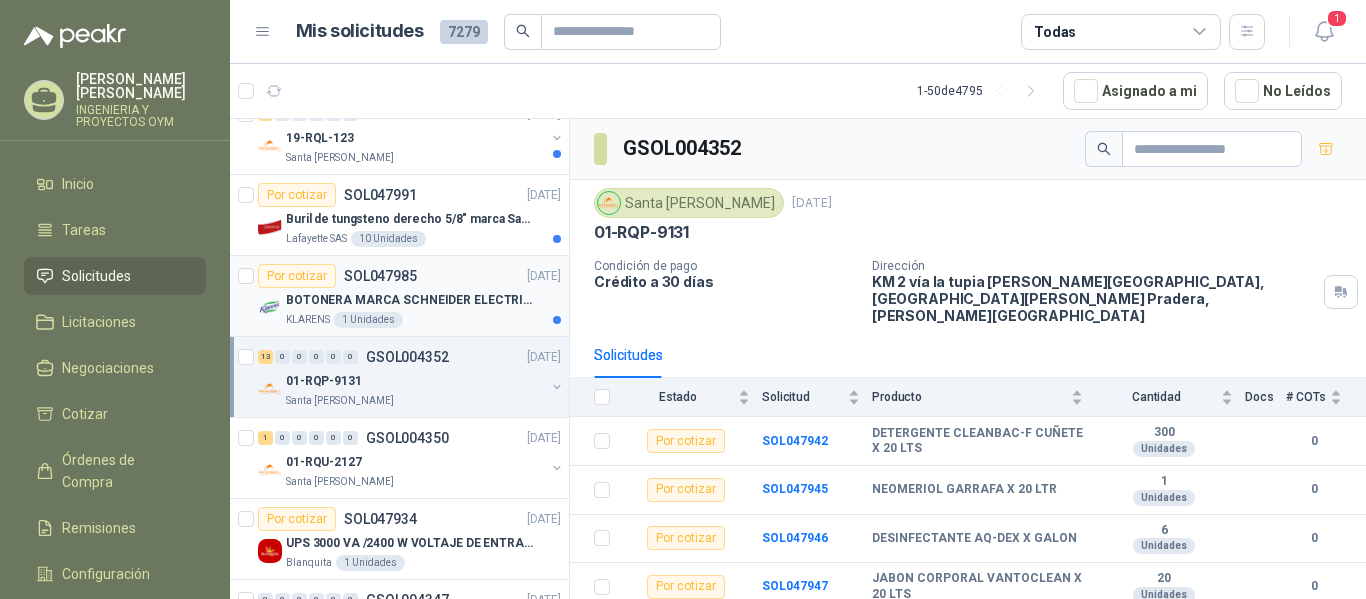 click on "KLARENS 1   Unidades" at bounding box center [423, 320] 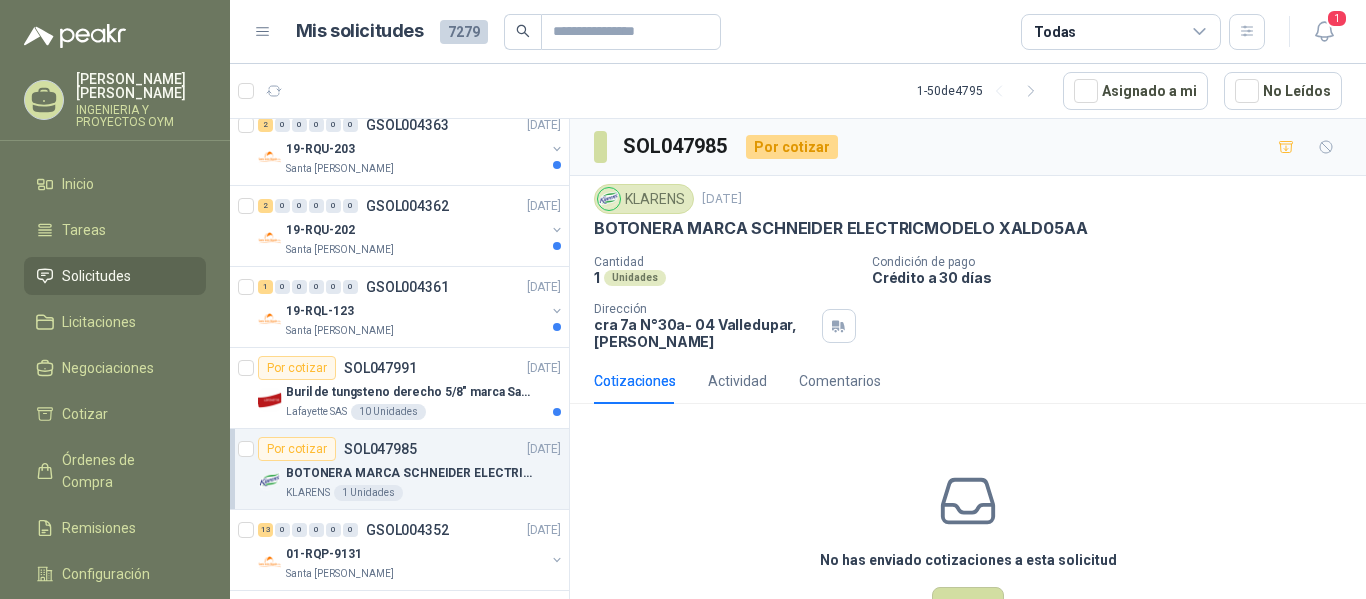 scroll, scrollTop: 1219, scrollLeft: 0, axis: vertical 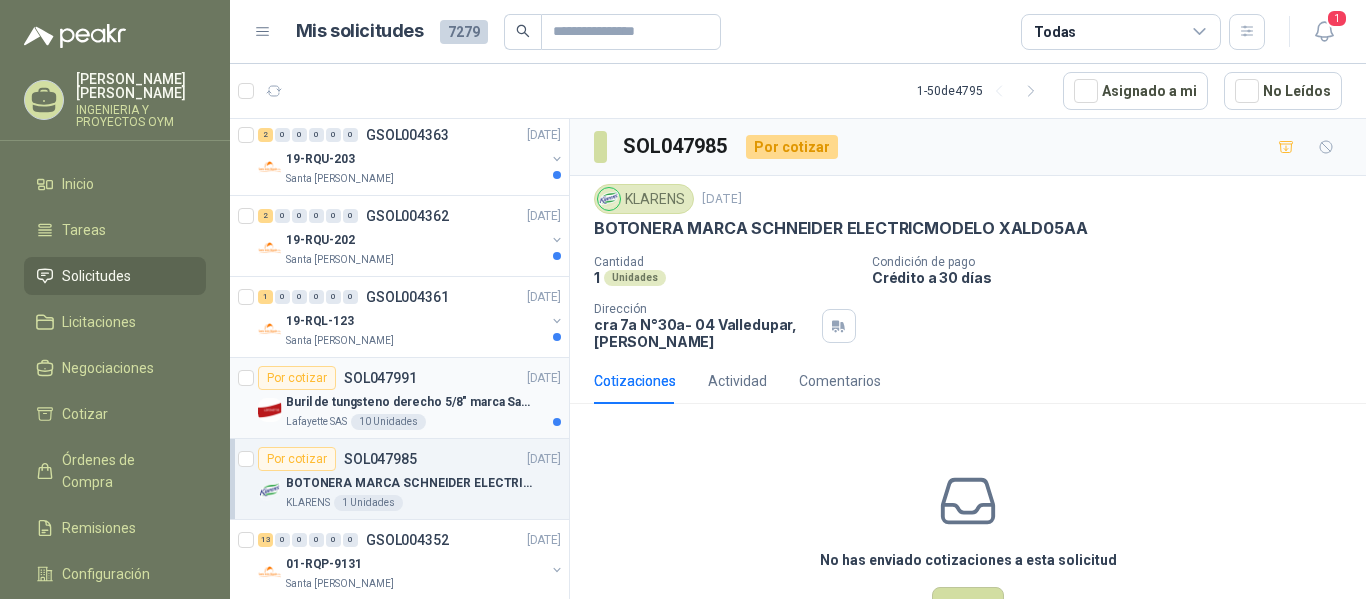 click on "Por cotizar SOL047991 [DATE]   Buril de tungsteno derecho 5/8" [PERSON_NAME] Lafayette SAS 10   Unidades" at bounding box center [399, 398] 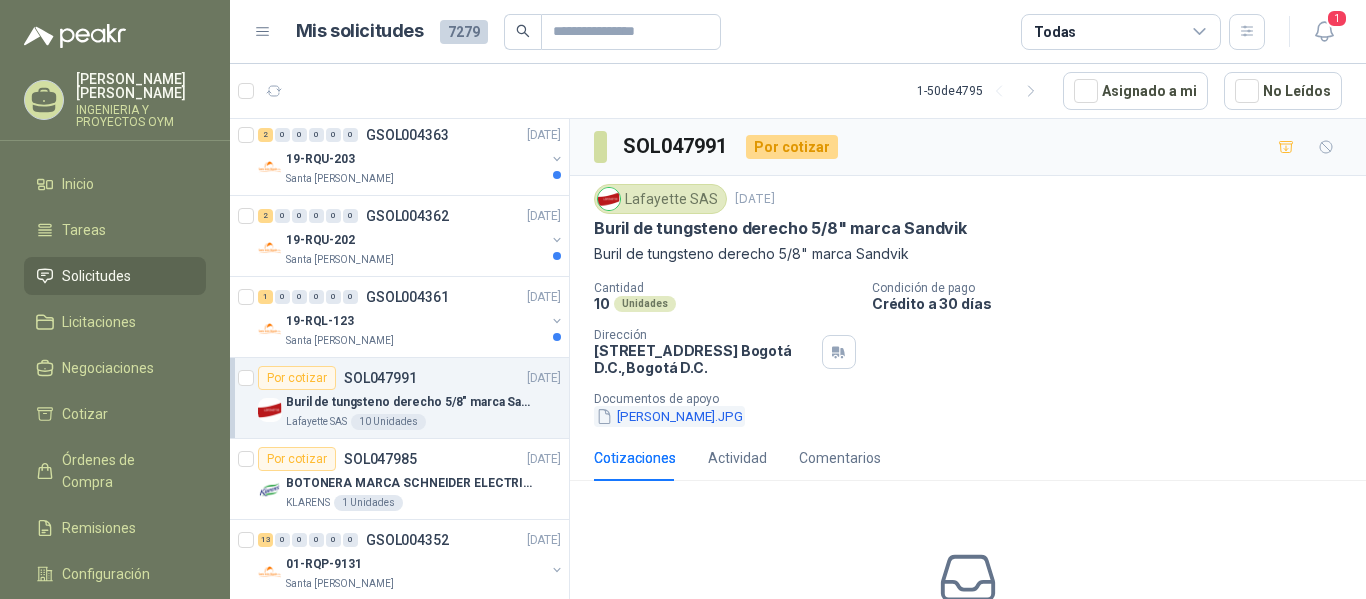 click on "[PERSON_NAME].JPG" at bounding box center (669, 416) 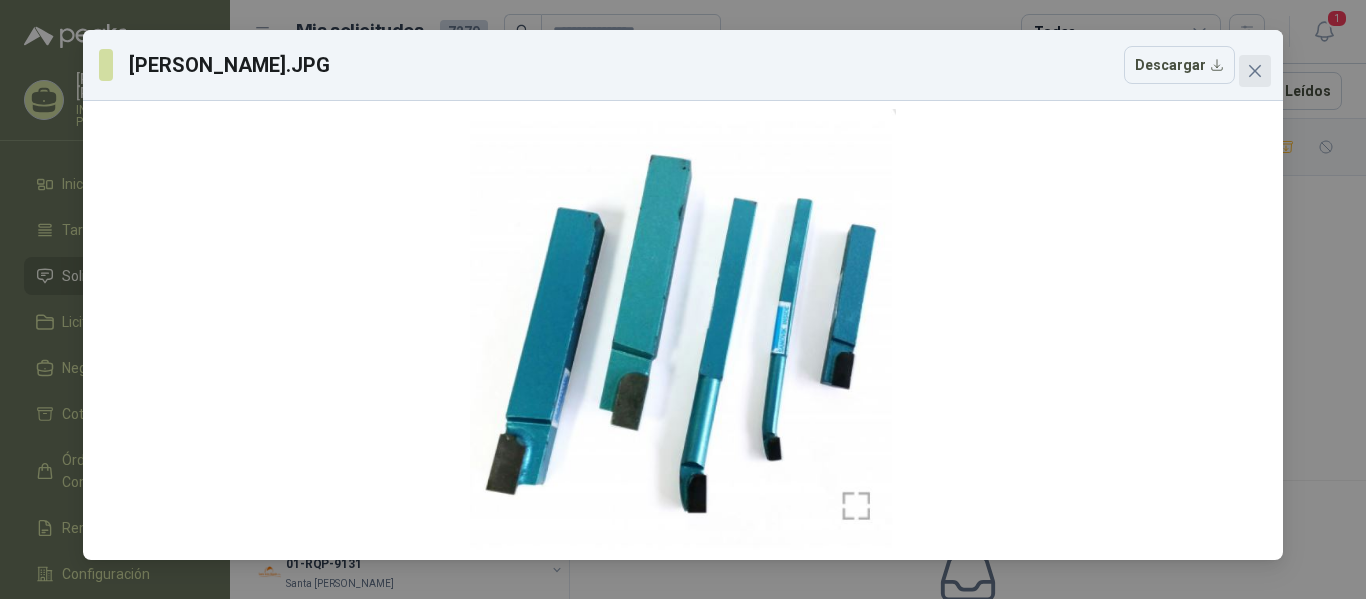 click 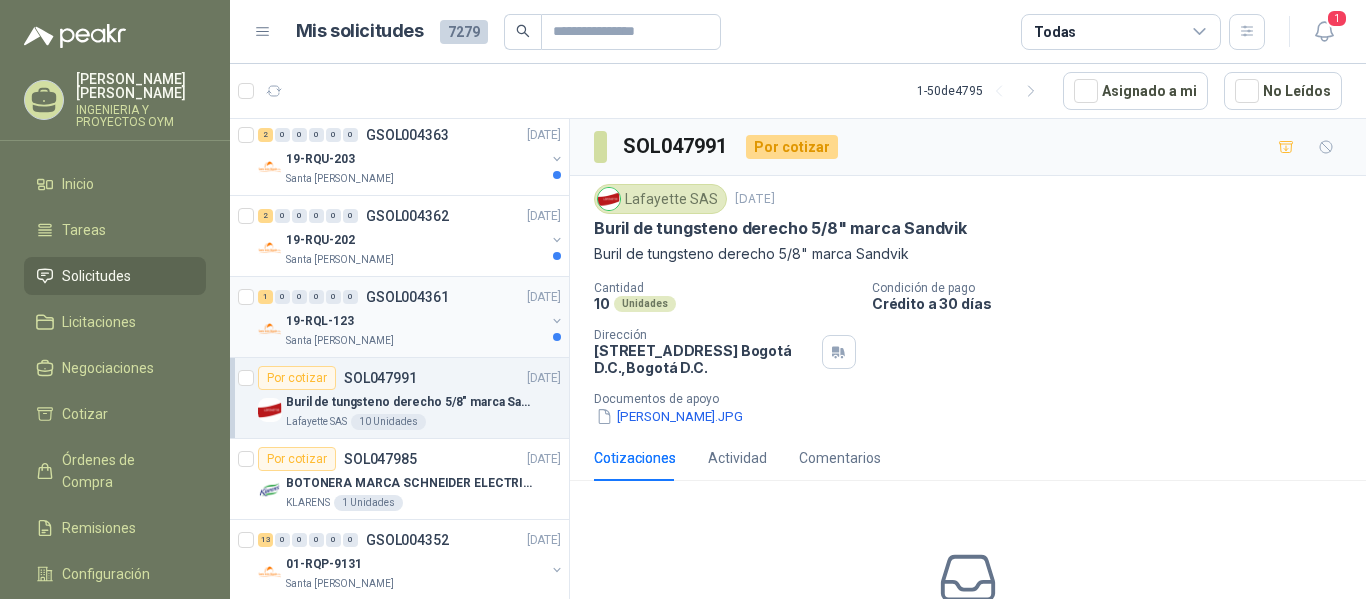 click on "19-RQL-123" at bounding box center [415, 321] 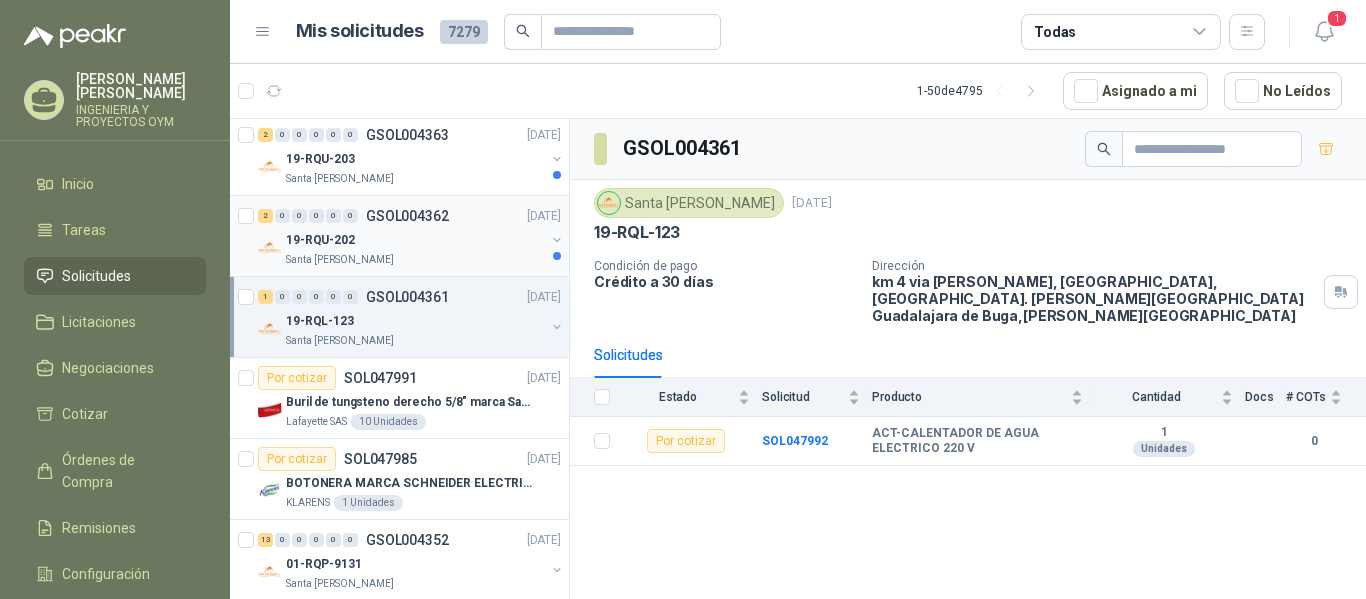 click on "19-RQU-202" at bounding box center (415, 240) 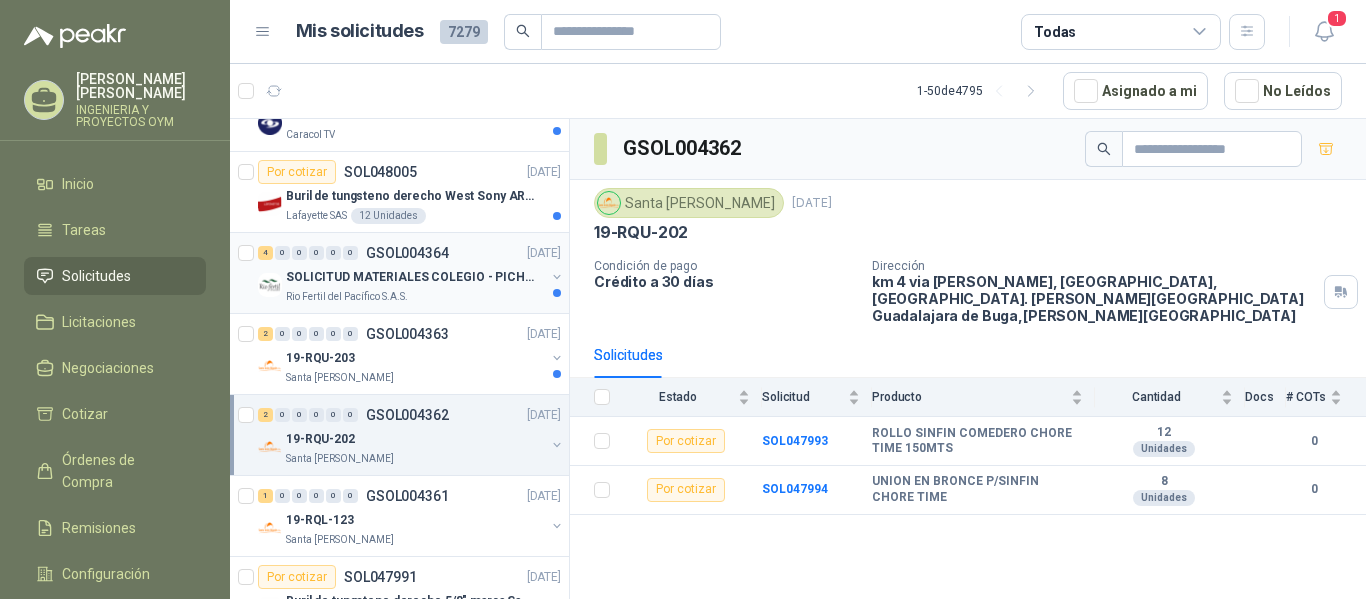 scroll, scrollTop: 1004, scrollLeft: 0, axis: vertical 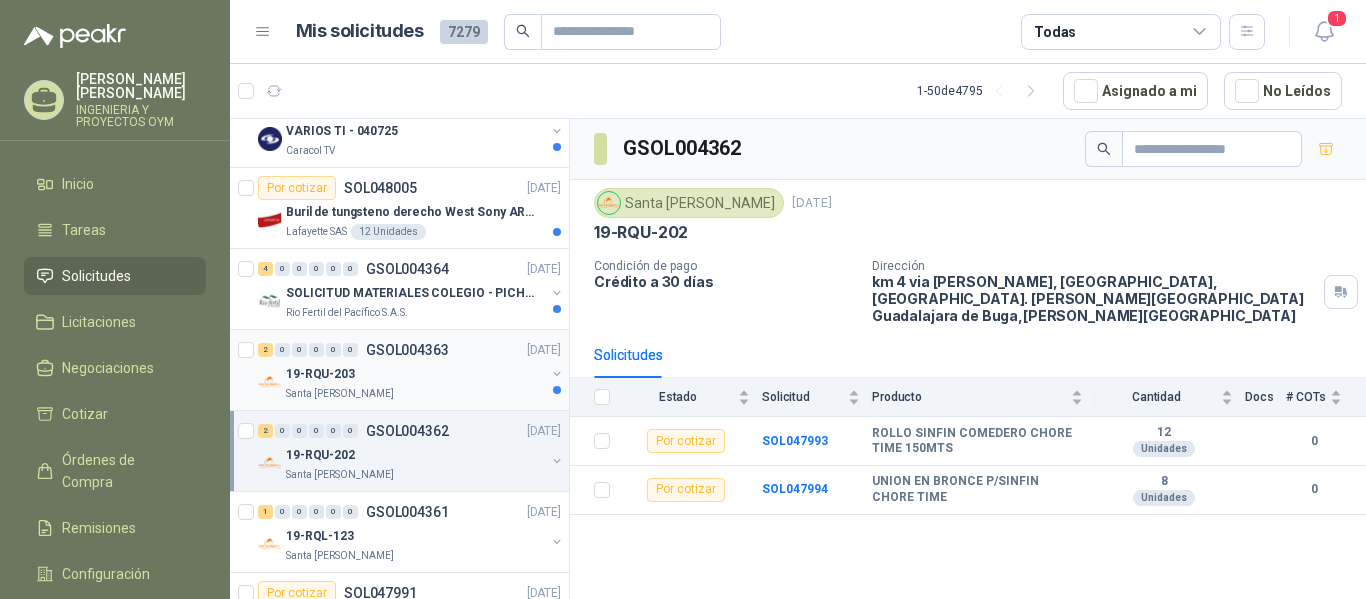 click on "Santa [PERSON_NAME]" at bounding box center [340, 394] 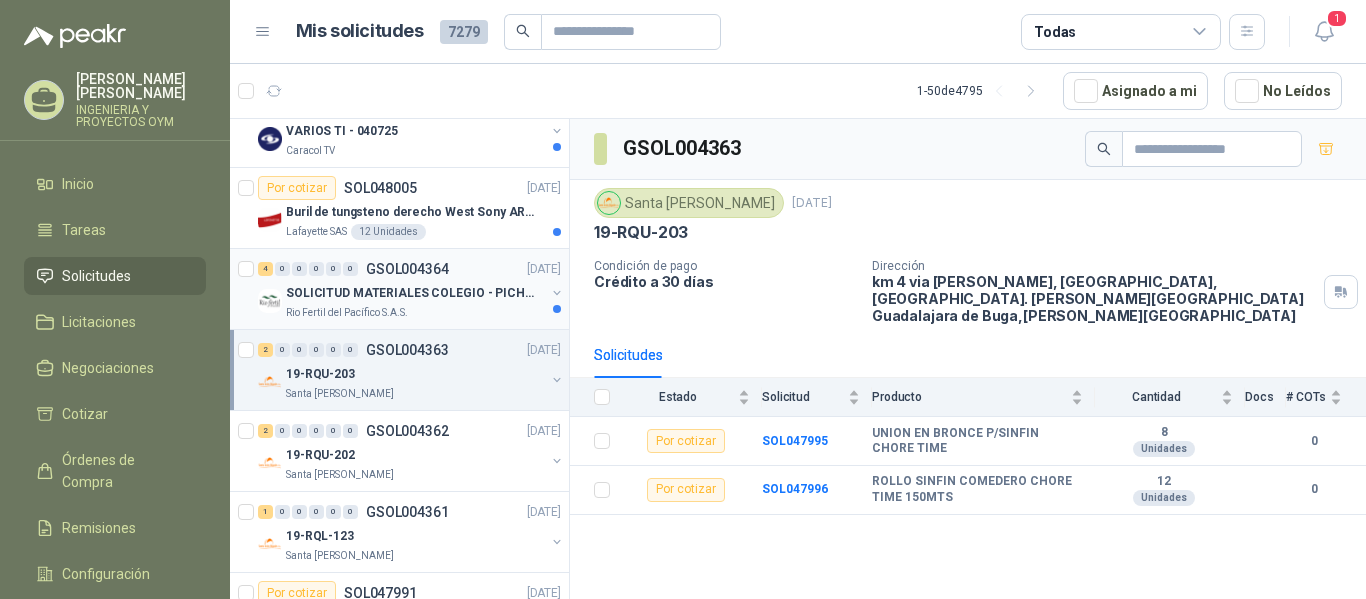 click on "SOLICITUD MATERIALES COLEGIO - PICHINDE" at bounding box center [410, 293] 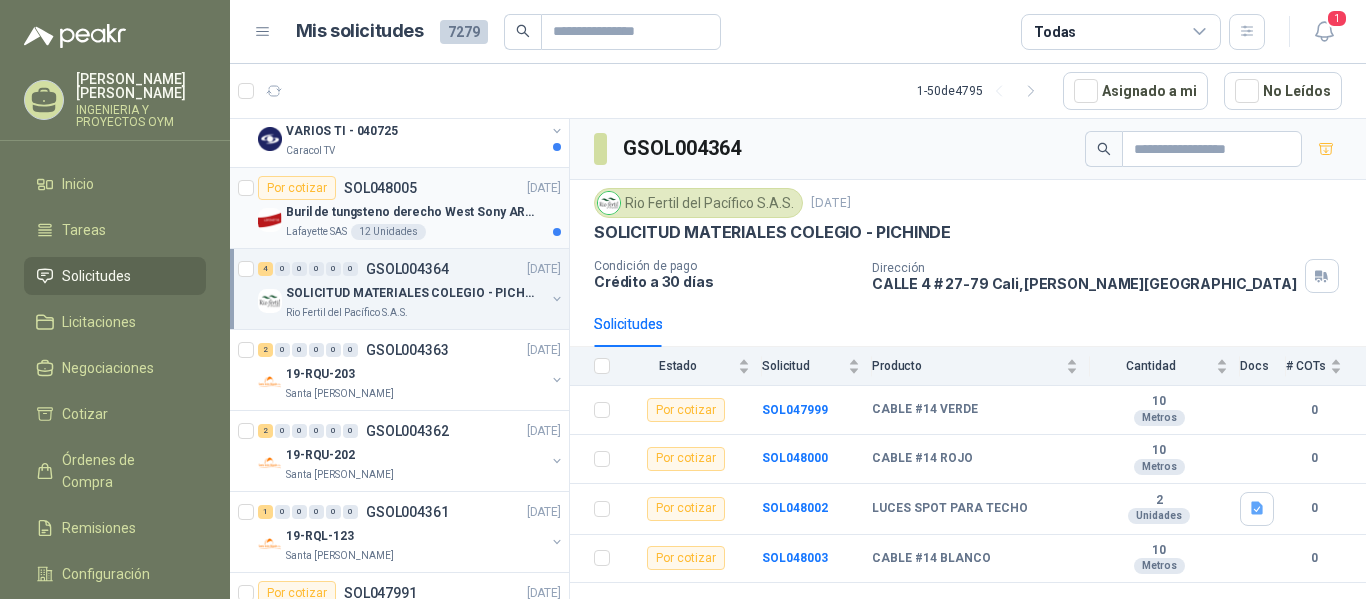 click on "Lafayette SAS 12   Unidades" at bounding box center [423, 232] 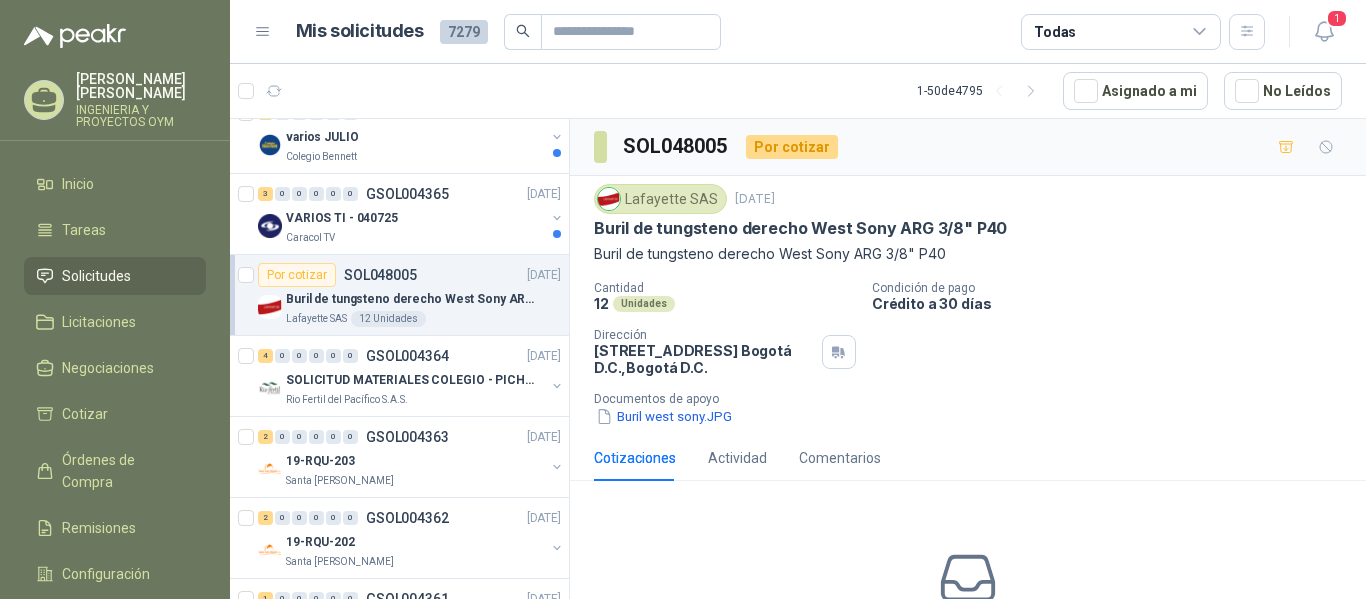 scroll, scrollTop: 908, scrollLeft: 0, axis: vertical 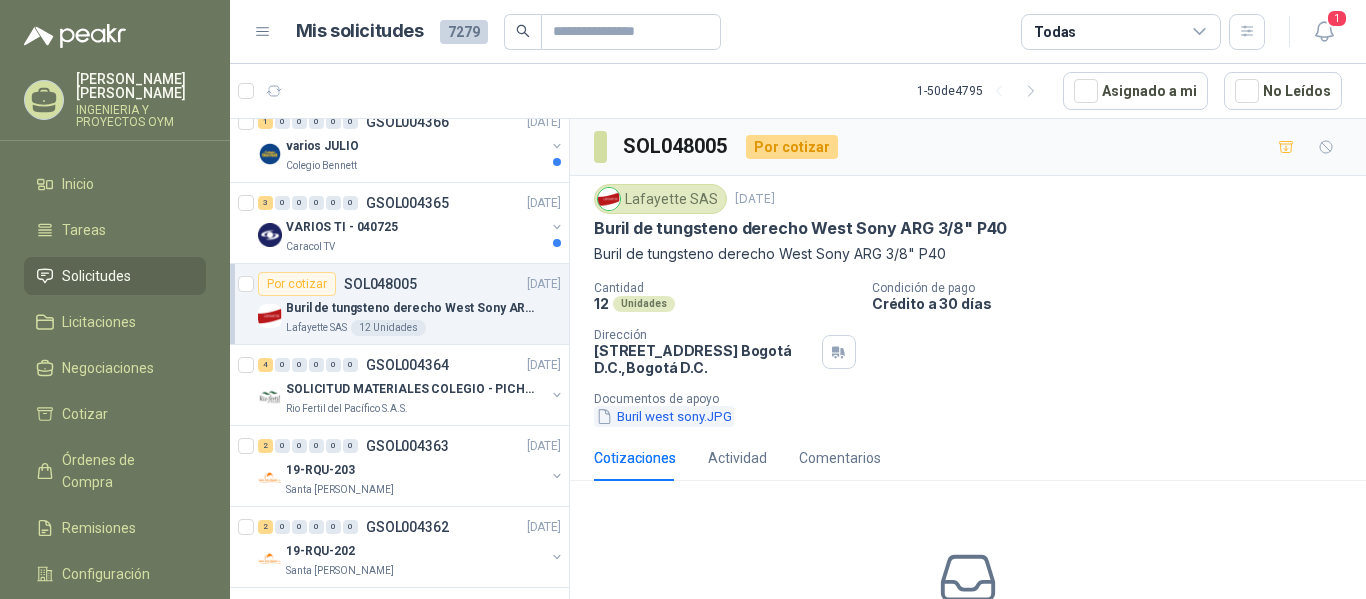 click on "Buril west sony.JPG" at bounding box center (664, 416) 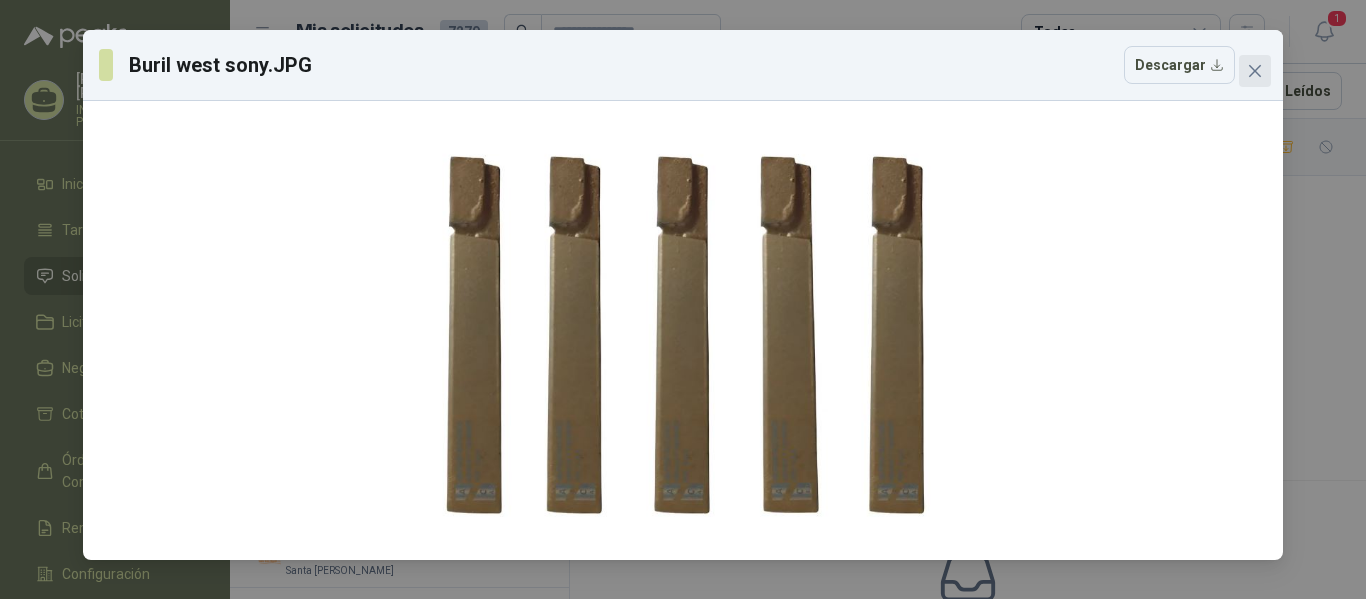 click 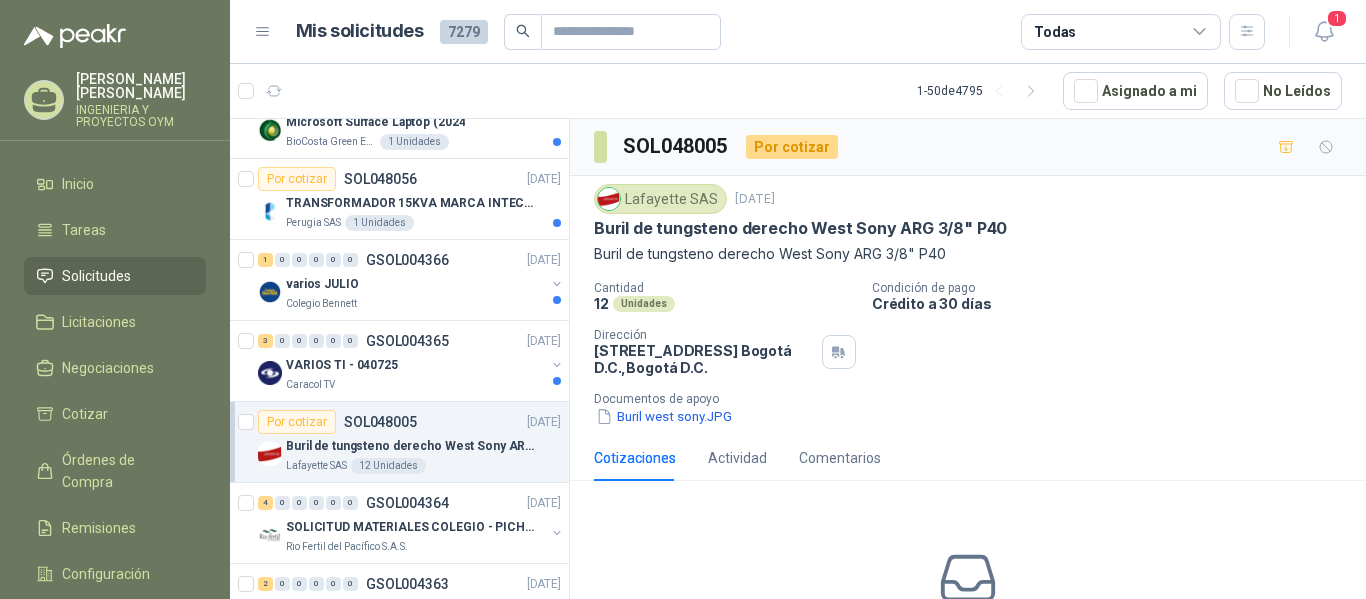 scroll, scrollTop: 761, scrollLeft: 0, axis: vertical 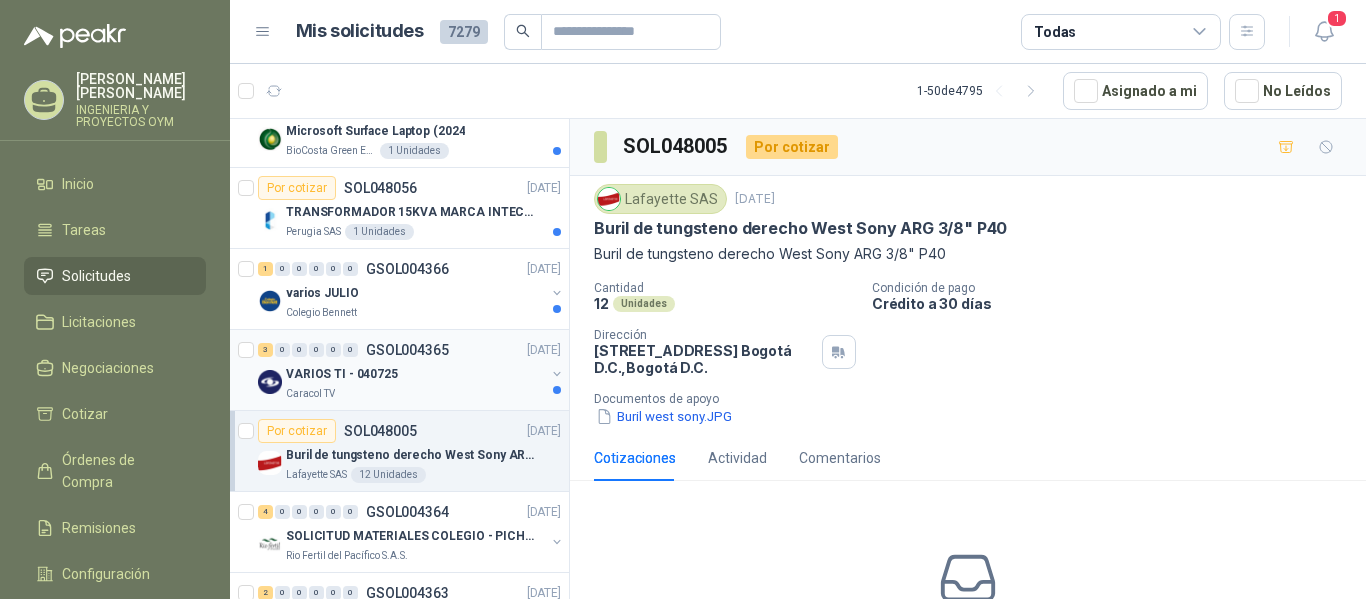 click on "VARIOS TI - 040725" at bounding box center (415, 374) 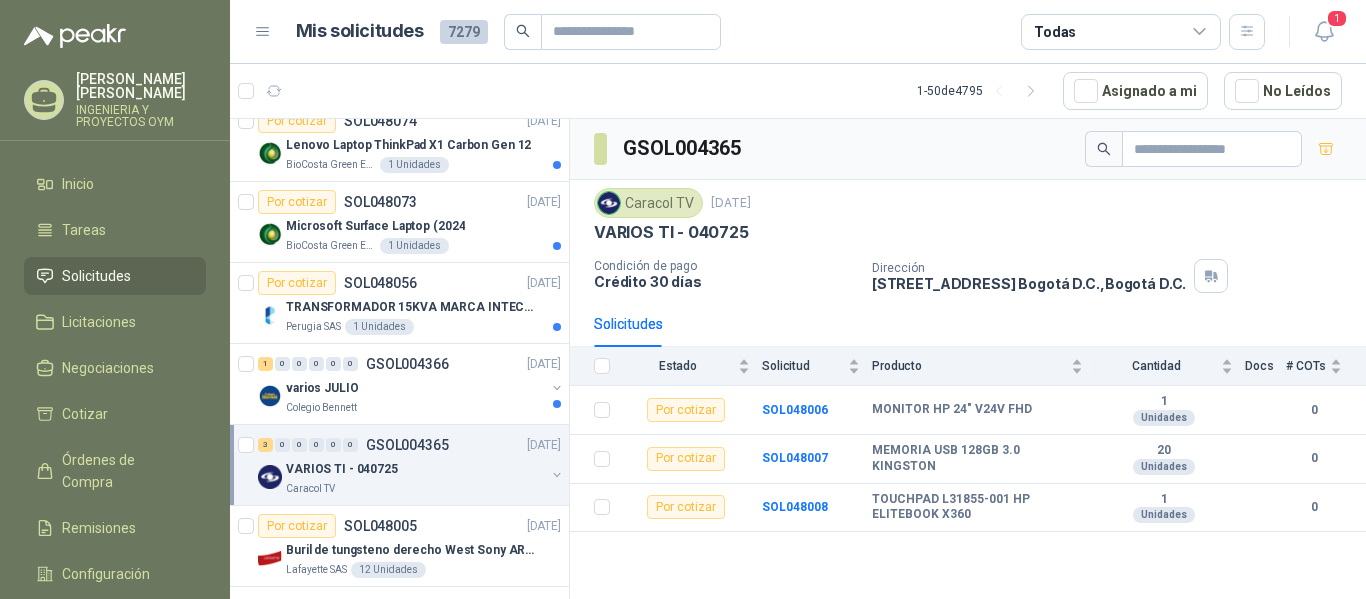 scroll, scrollTop: 640, scrollLeft: 0, axis: vertical 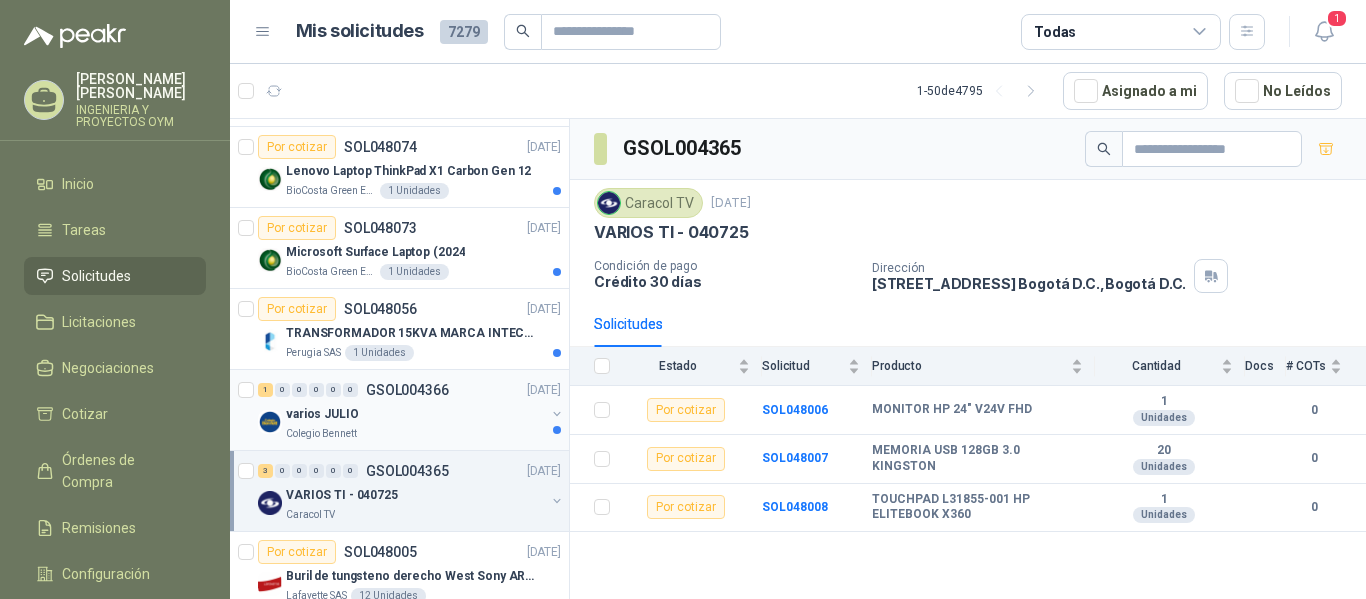 click on "1   0   0   0   0   0   GSOL004366 [DATE]   varios [PERSON_NAME] Colegio [PERSON_NAME]" at bounding box center (399, 410) 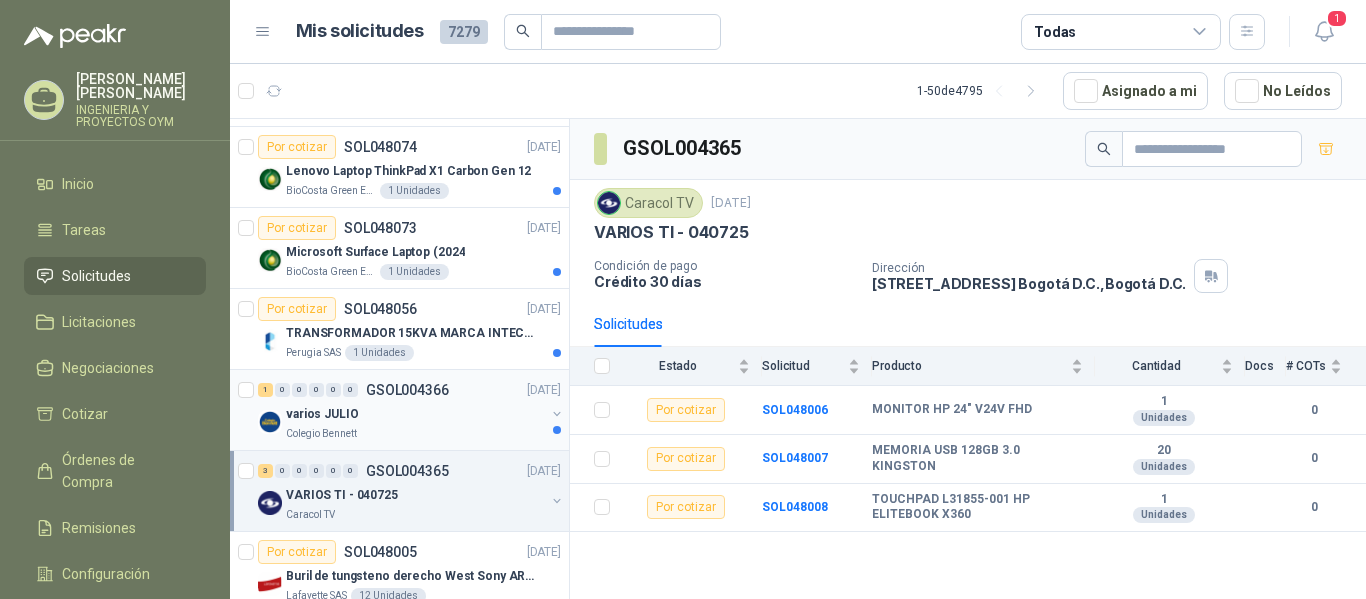 click on "varios JULIO" at bounding box center [415, 414] 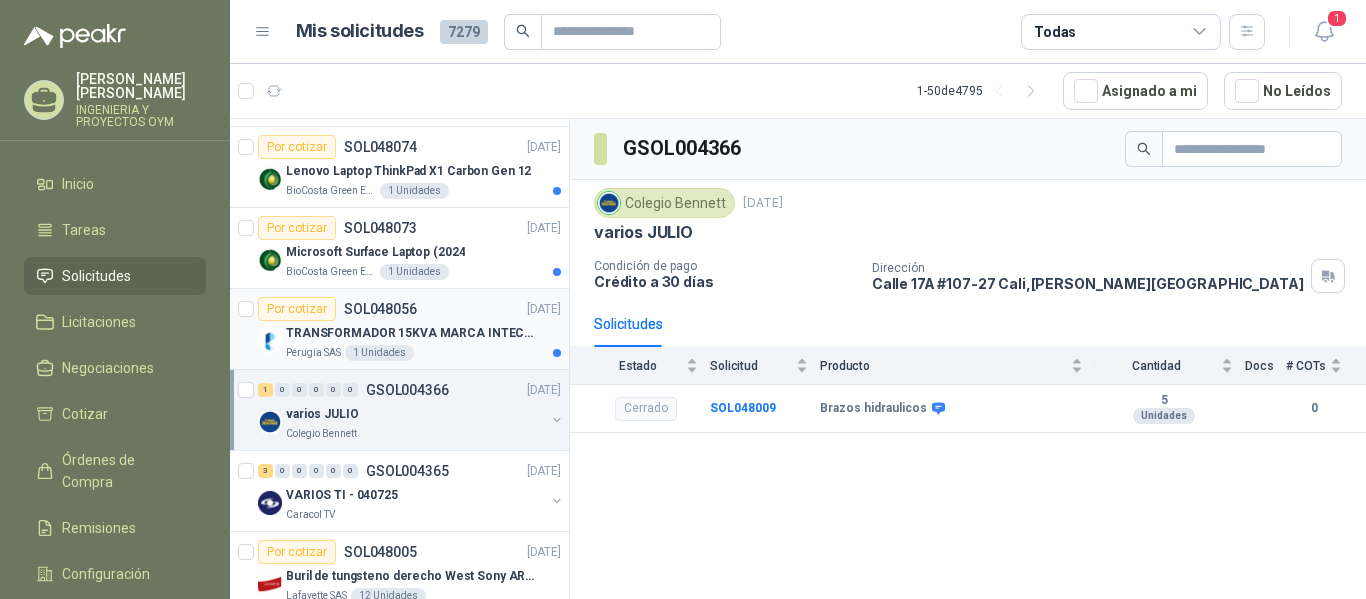 click on "Perugia SAS" at bounding box center [313, 353] 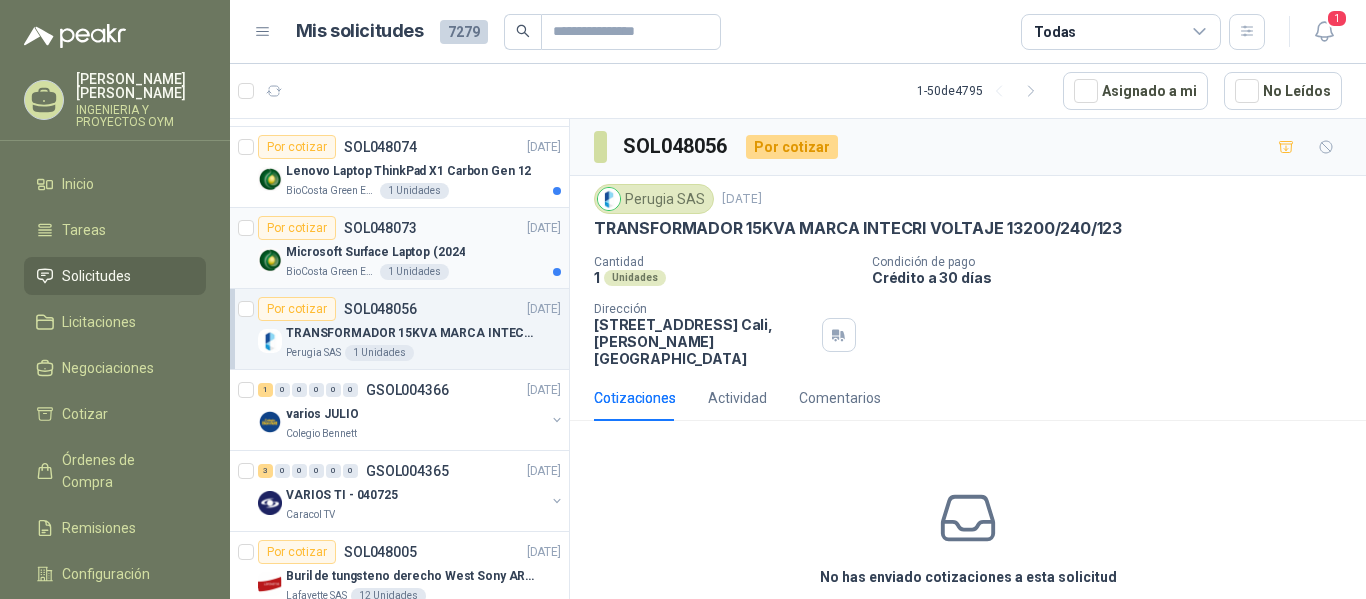 click on "Microsoft Surface Laptop (2024" at bounding box center (375, 252) 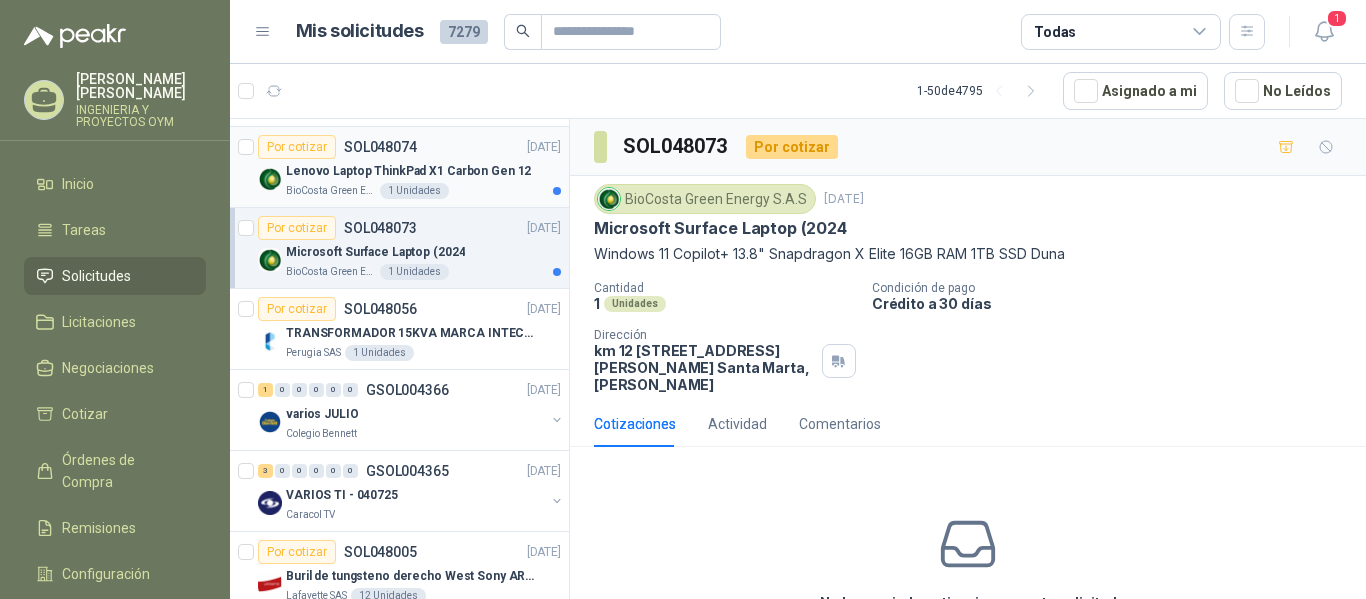 click on "1   Unidades" at bounding box center [414, 191] 